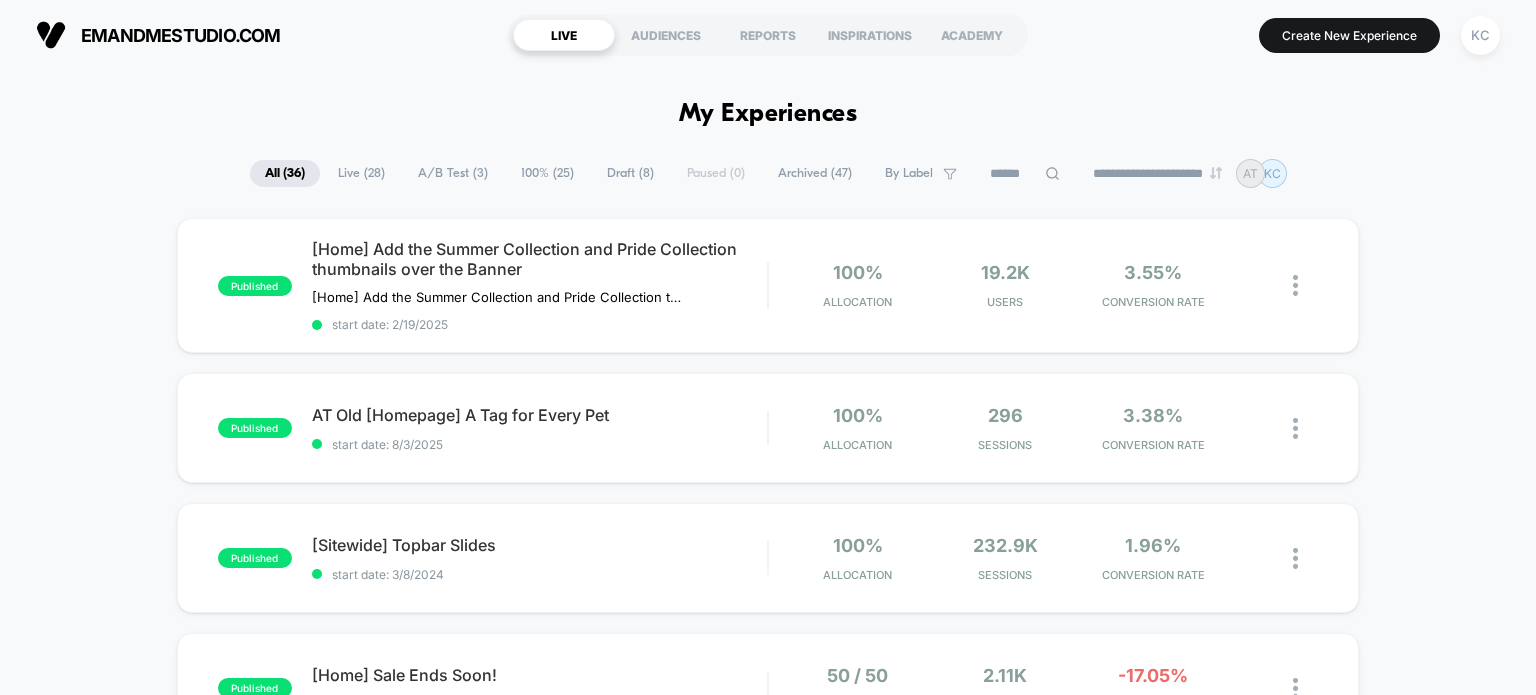 scroll, scrollTop: 0, scrollLeft: 0, axis: both 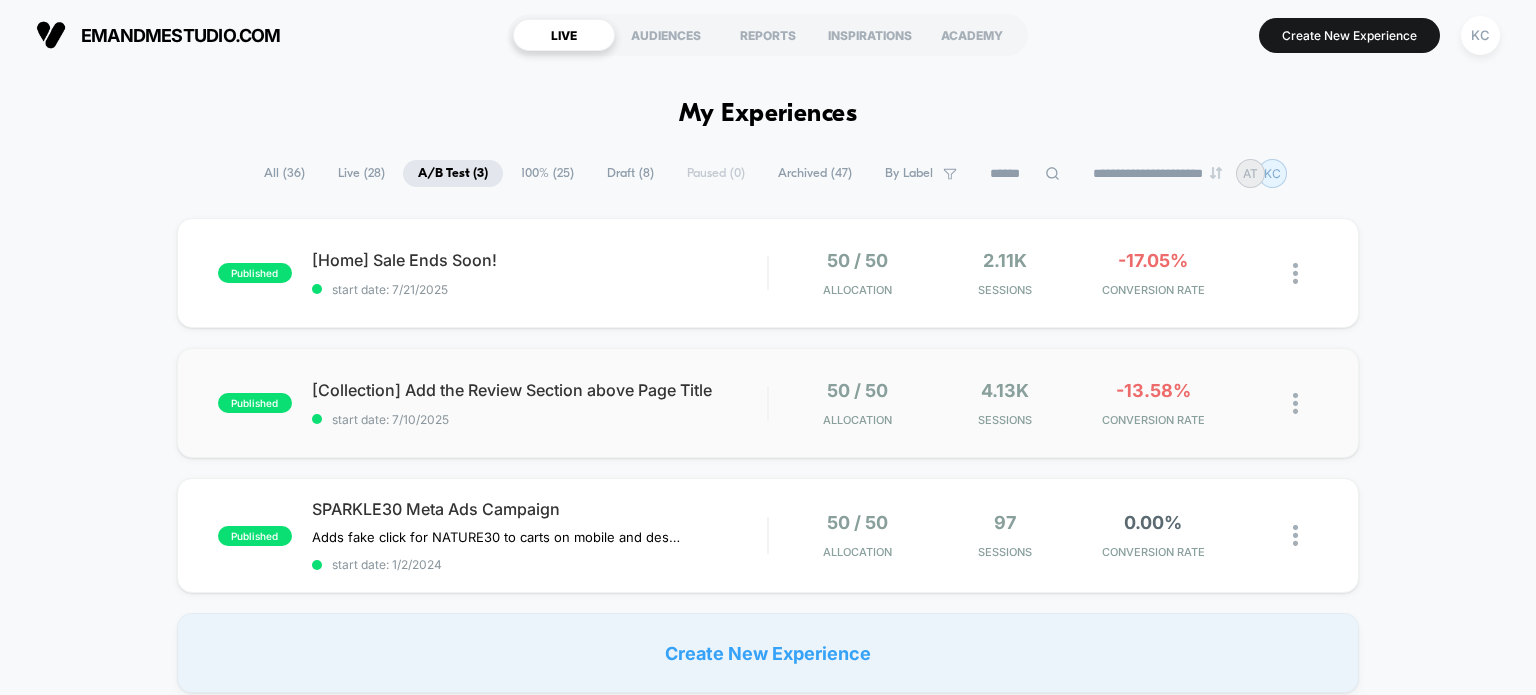 click on "published [Collection] Add the Review Section above Page Title start date: [MONTH]/[DAY]/[YEAR] 50 / 50 Allocation 4.13k Sessions -13.58% CONVERSION RATE" at bounding box center (768, 403) 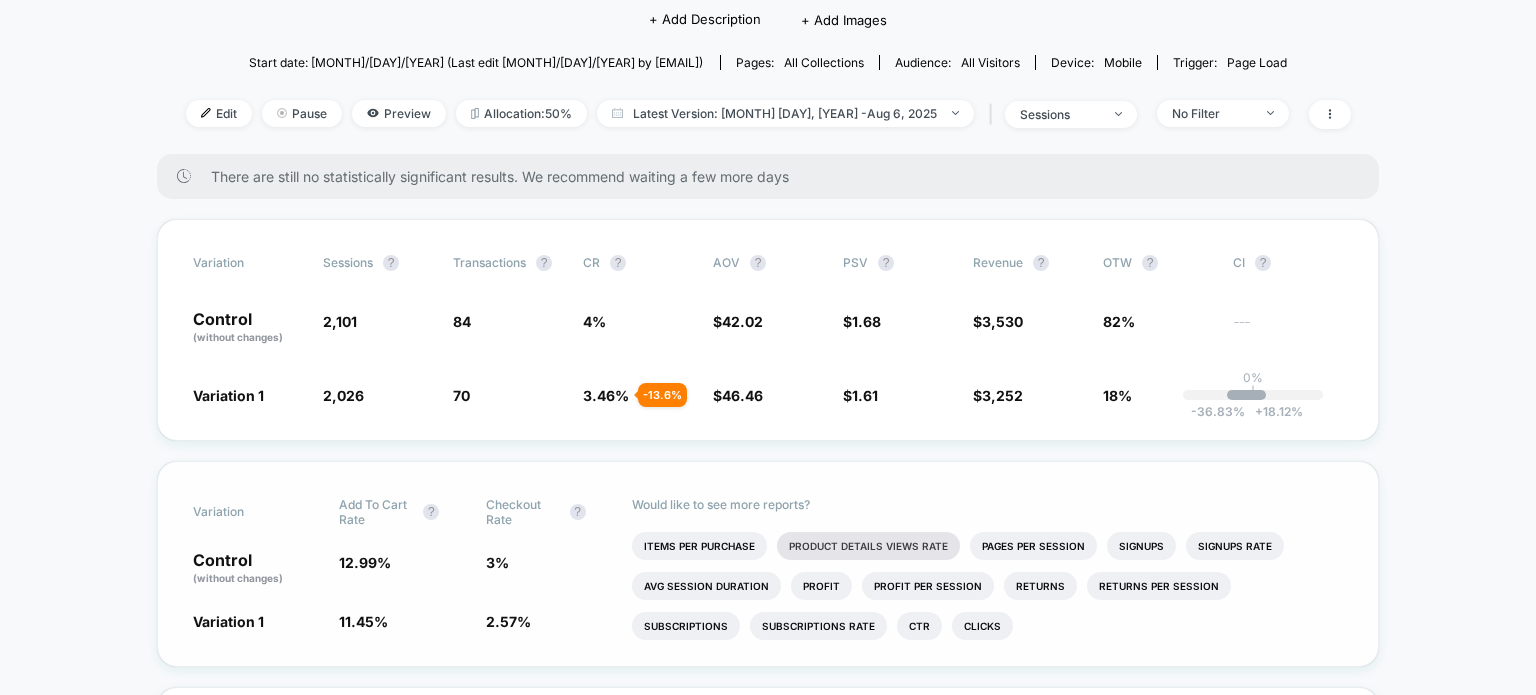 scroll, scrollTop: 0, scrollLeft: 0, axis: both 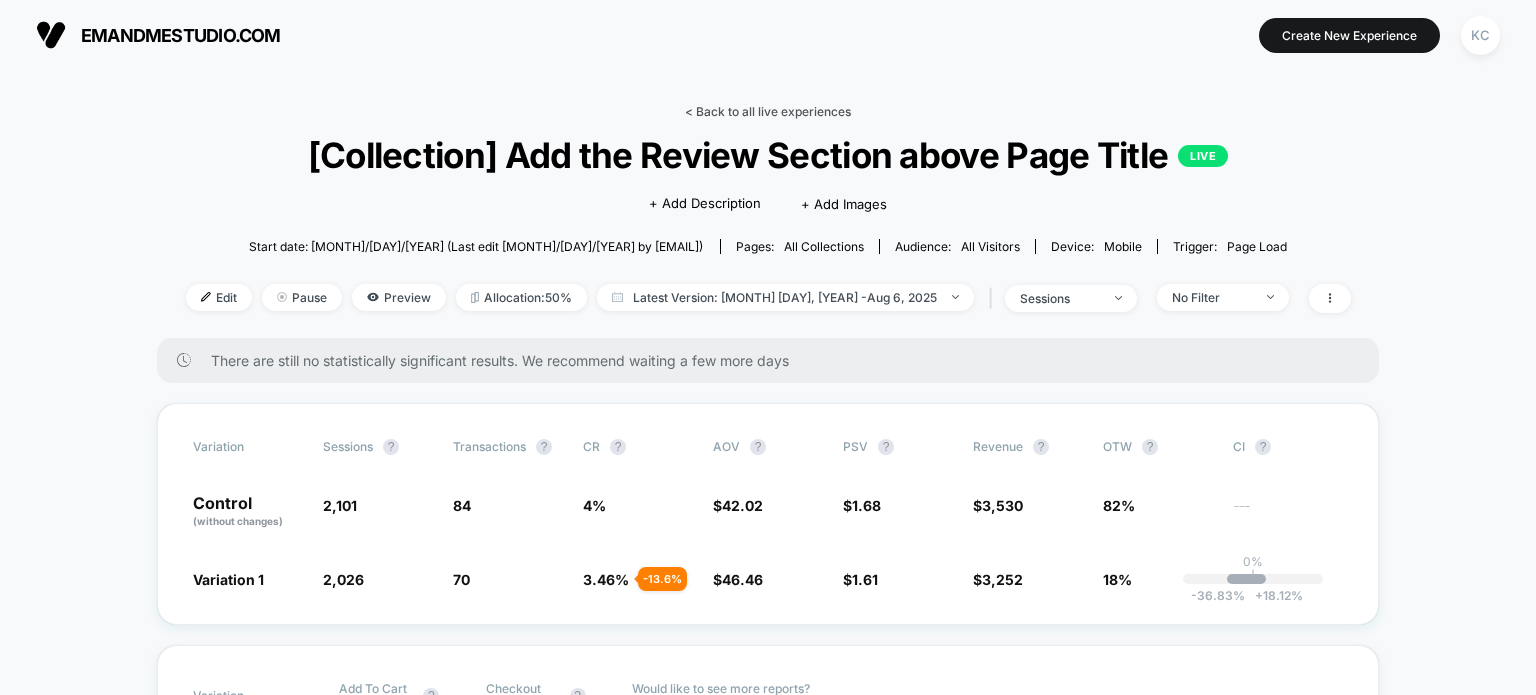 click on "< Back to all live experiences" at bounding box center [768, 111] 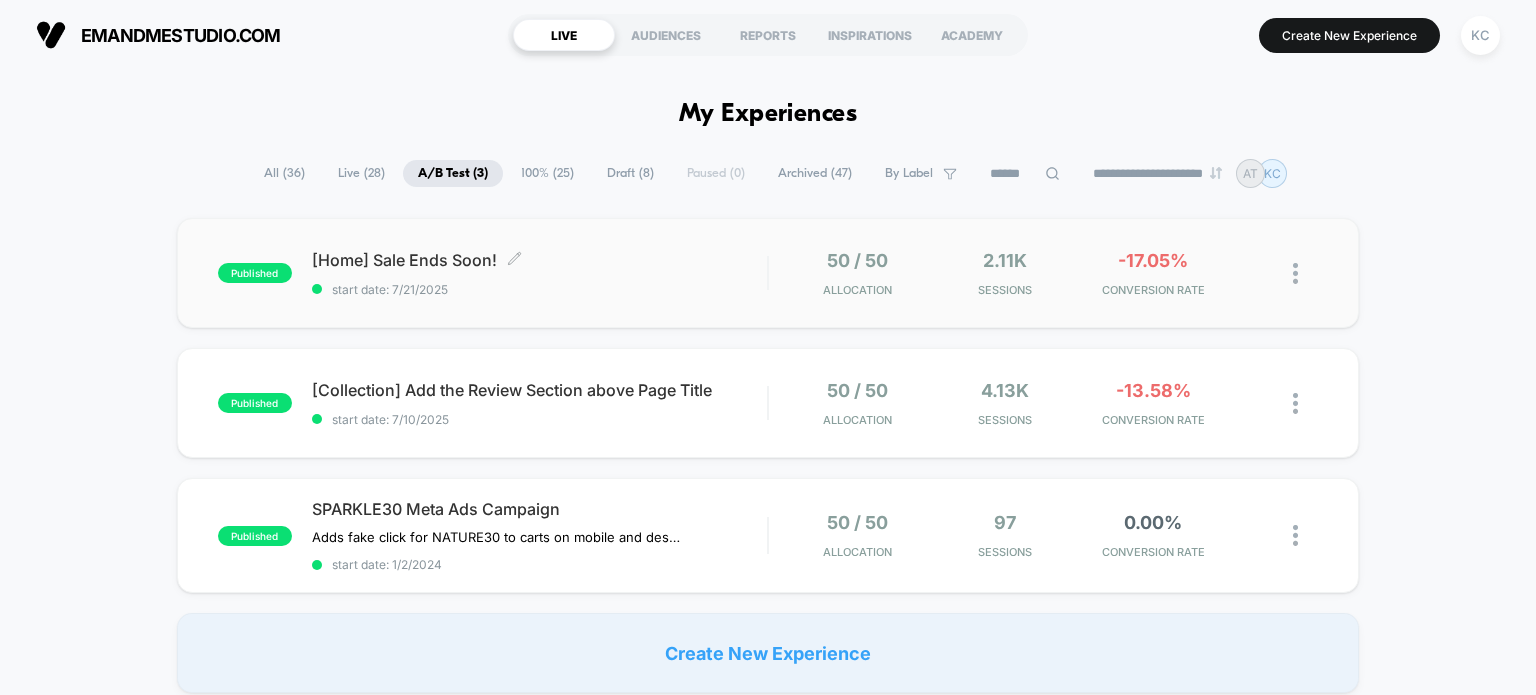 click on "[Home] Sale Ends Soon! Click to edit experience details Click to edit experience details start date: [MONTH]/[DAY]/[YEAR]" at bounding box center [540, 273] 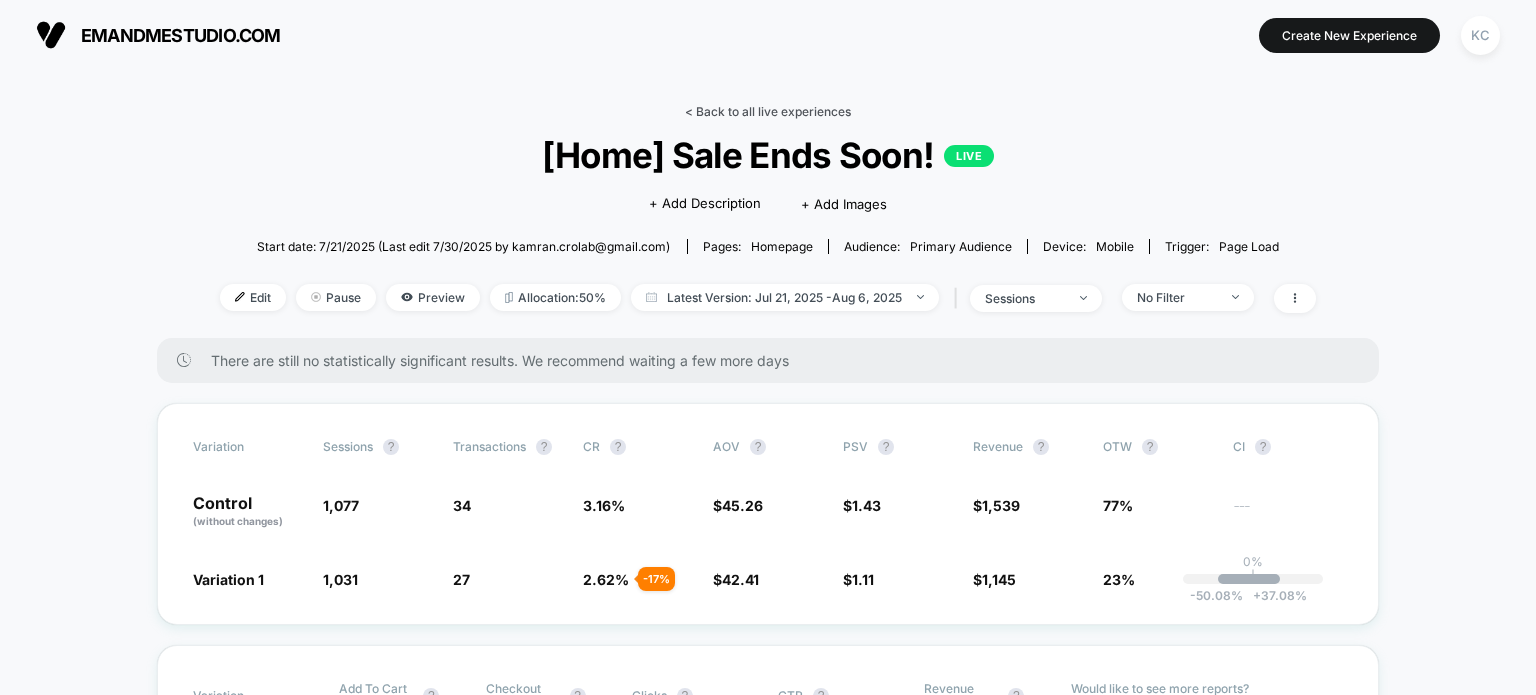 click on "< Back to all live experiences" at bounding box center [768, 111] 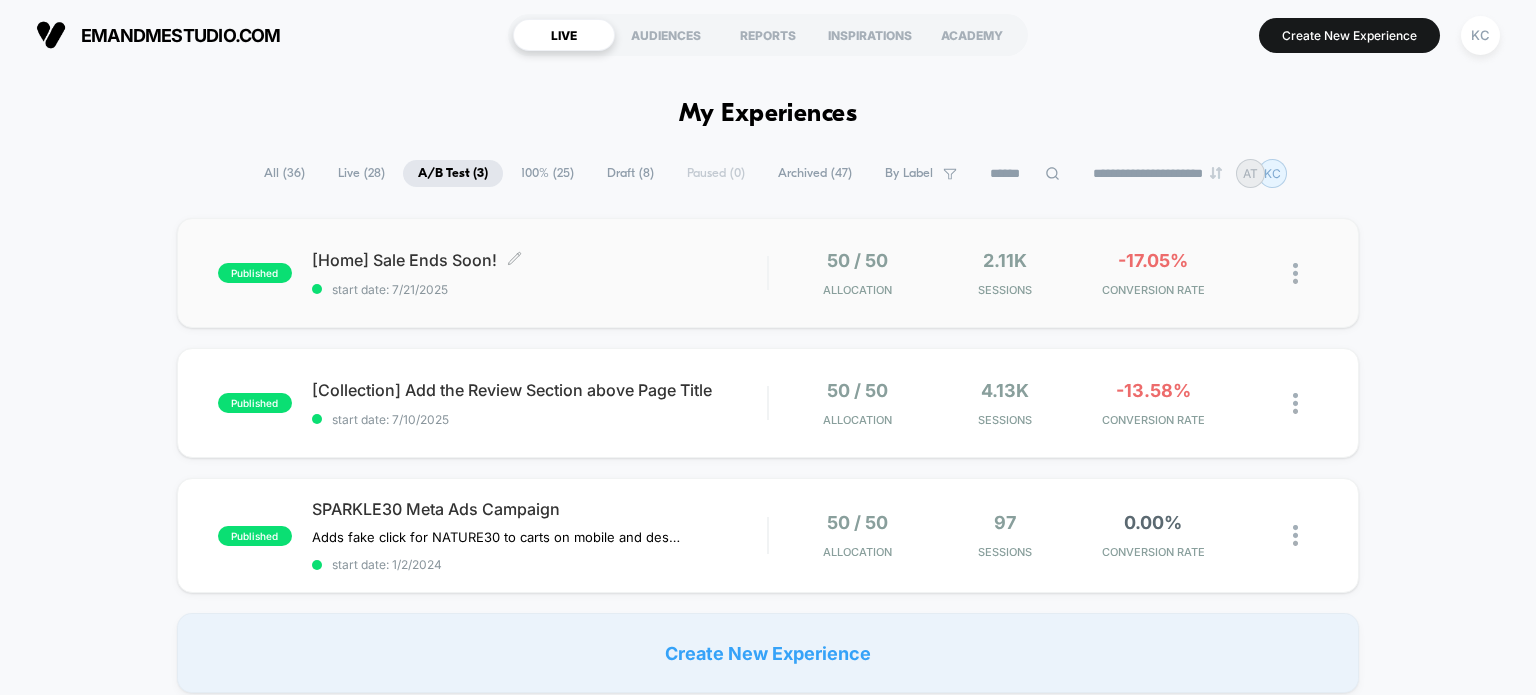 click on "published [Home] Sale Ends Soon! Click to edit experience details Click to edit experience details start date: [MONTH]/[DAY]/[YEAR] 50 / 50 Allocation 2.11k Sessions -17.05% CONVERSION RATE" at bounding box center (768, 273) 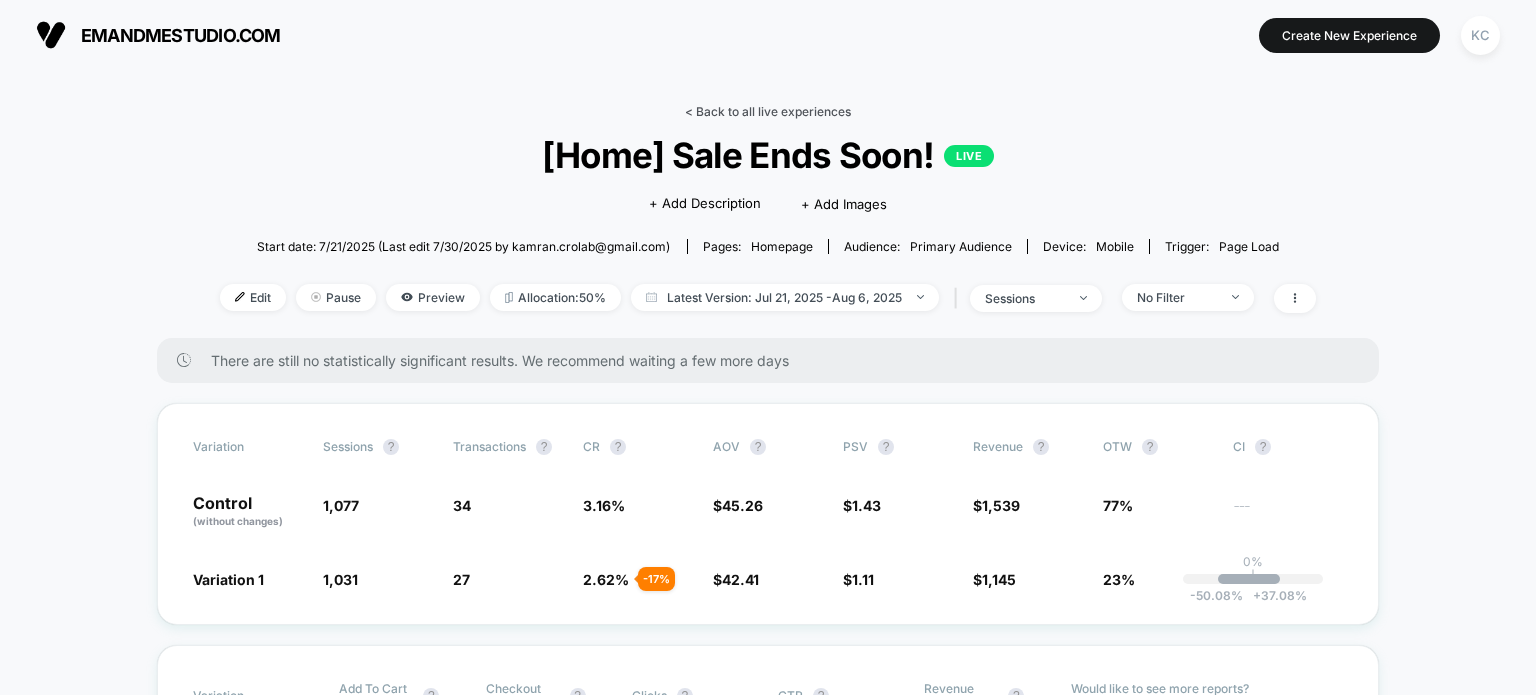 click on "< Back to all live experiences" at bounding box center (768, 111) 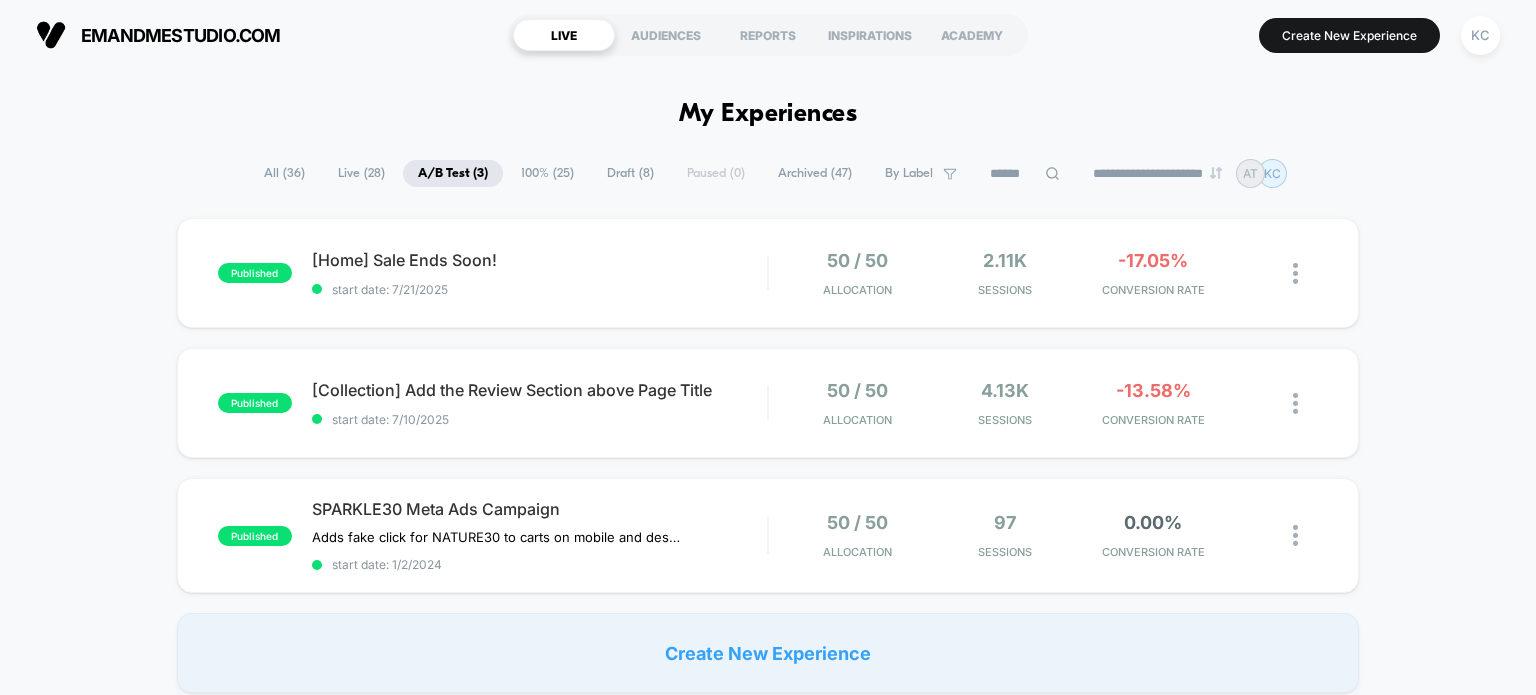 click on "100% ( 25 )" at bounding box center [547, 173] 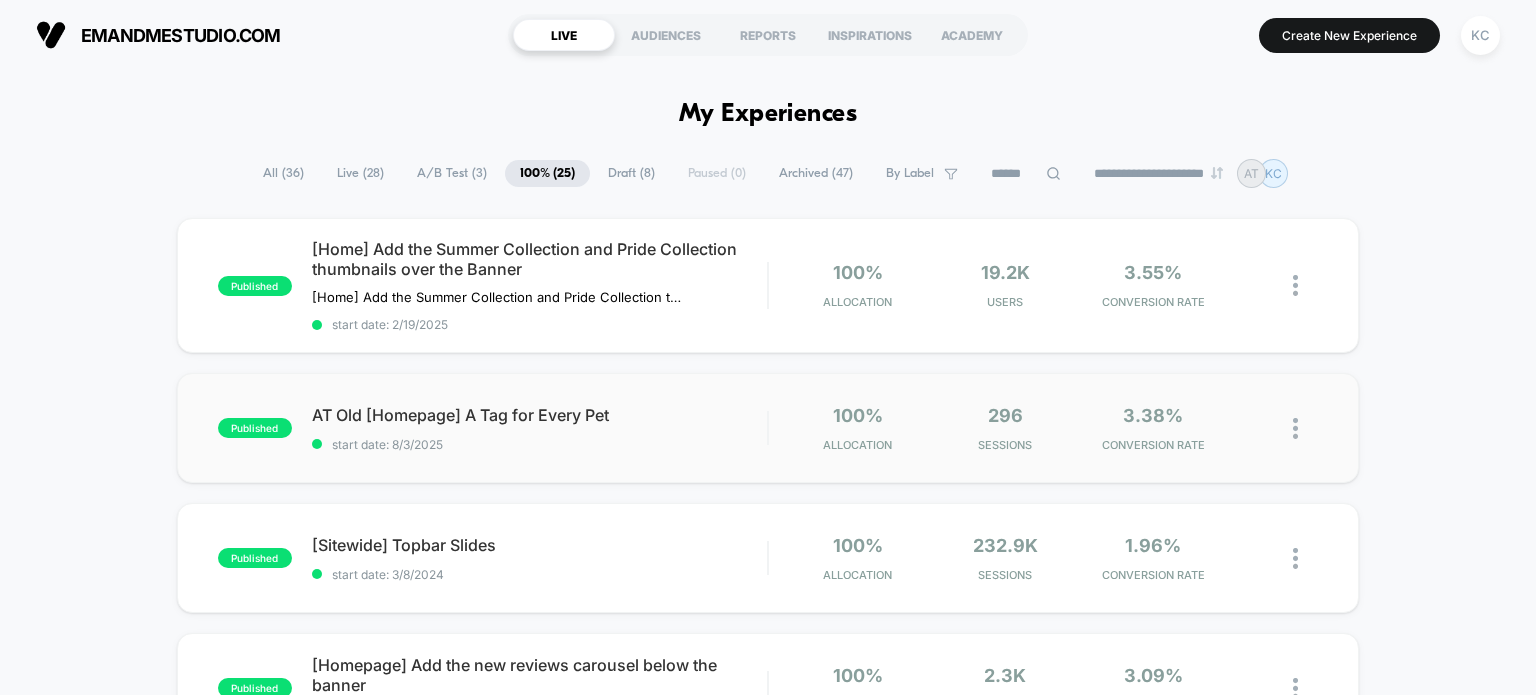 click on "start date: 8/3/2025" at bounding box center (540, 444) 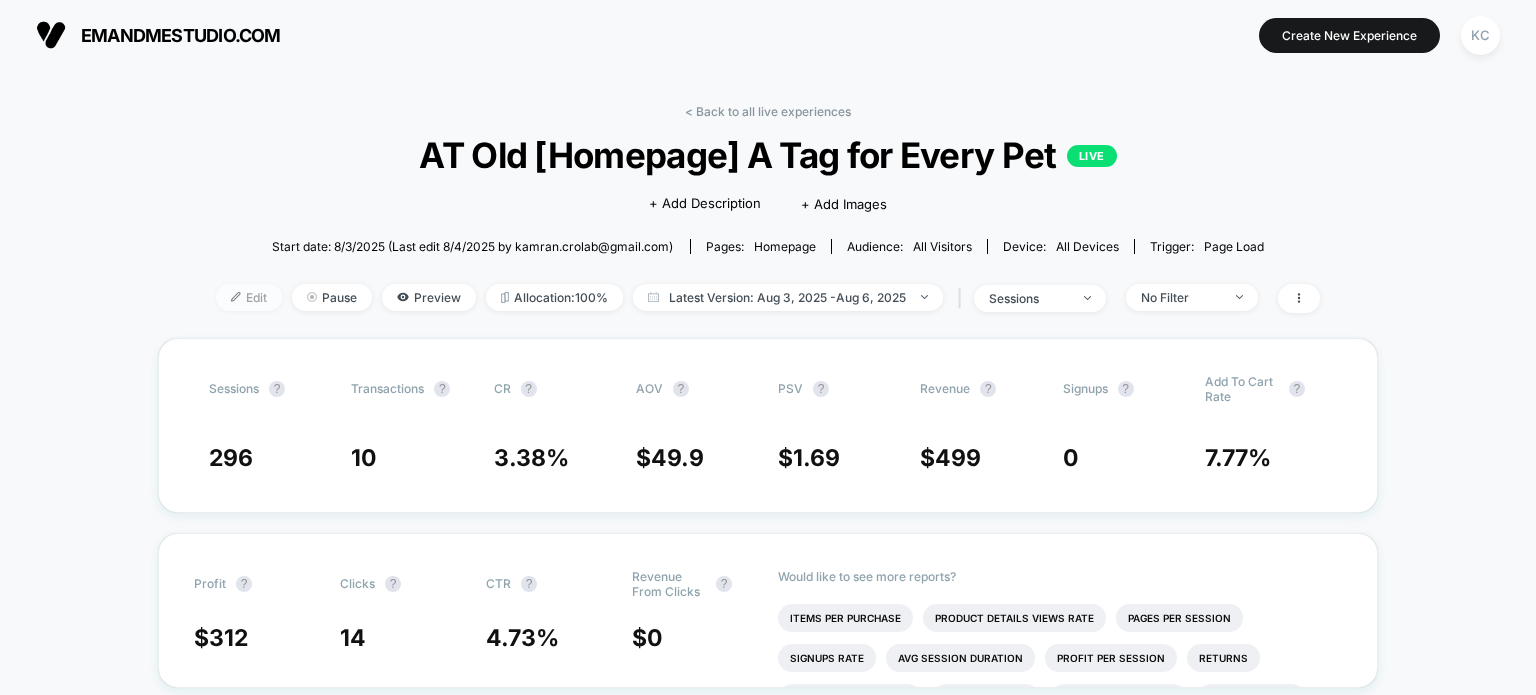 click on "Edit" at bounding box center [249, 297] 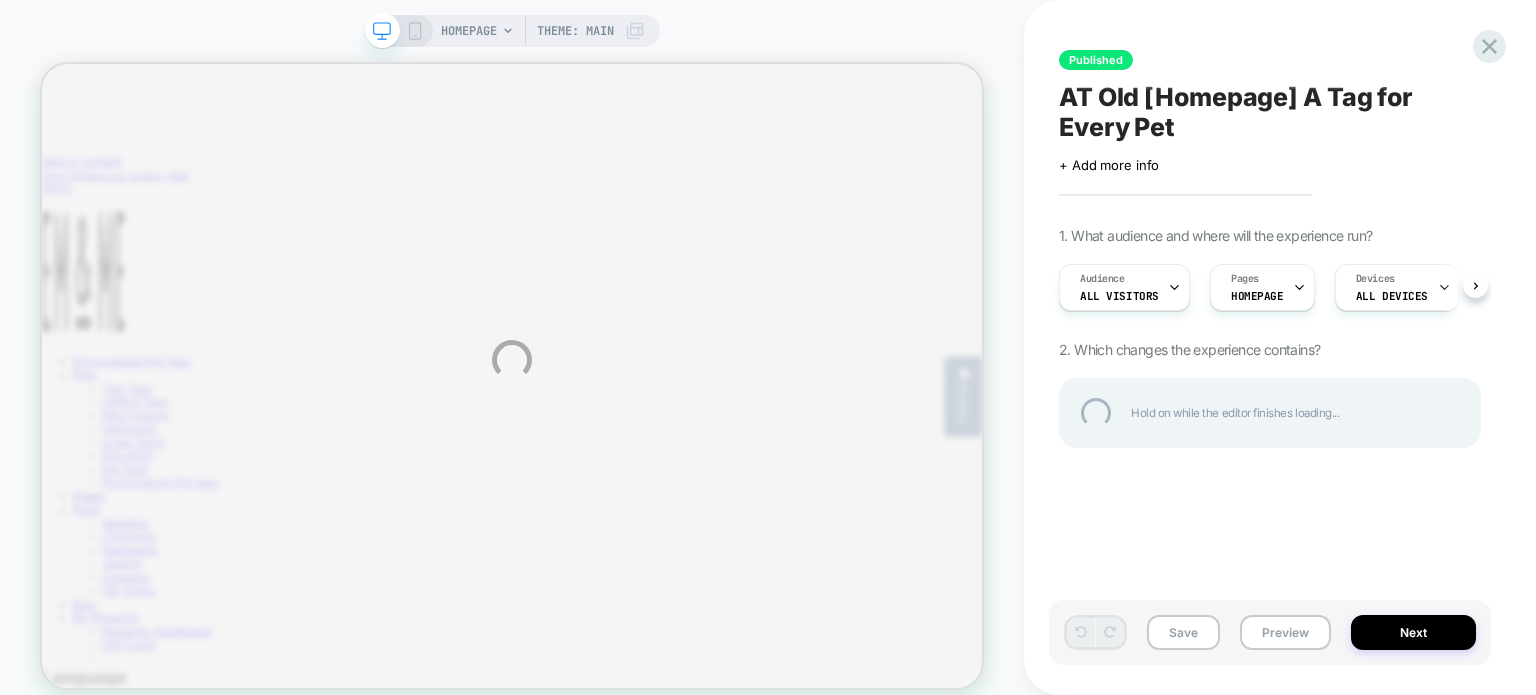 scroll, scrollTop: 0, scrollLeft: 0, axis: both 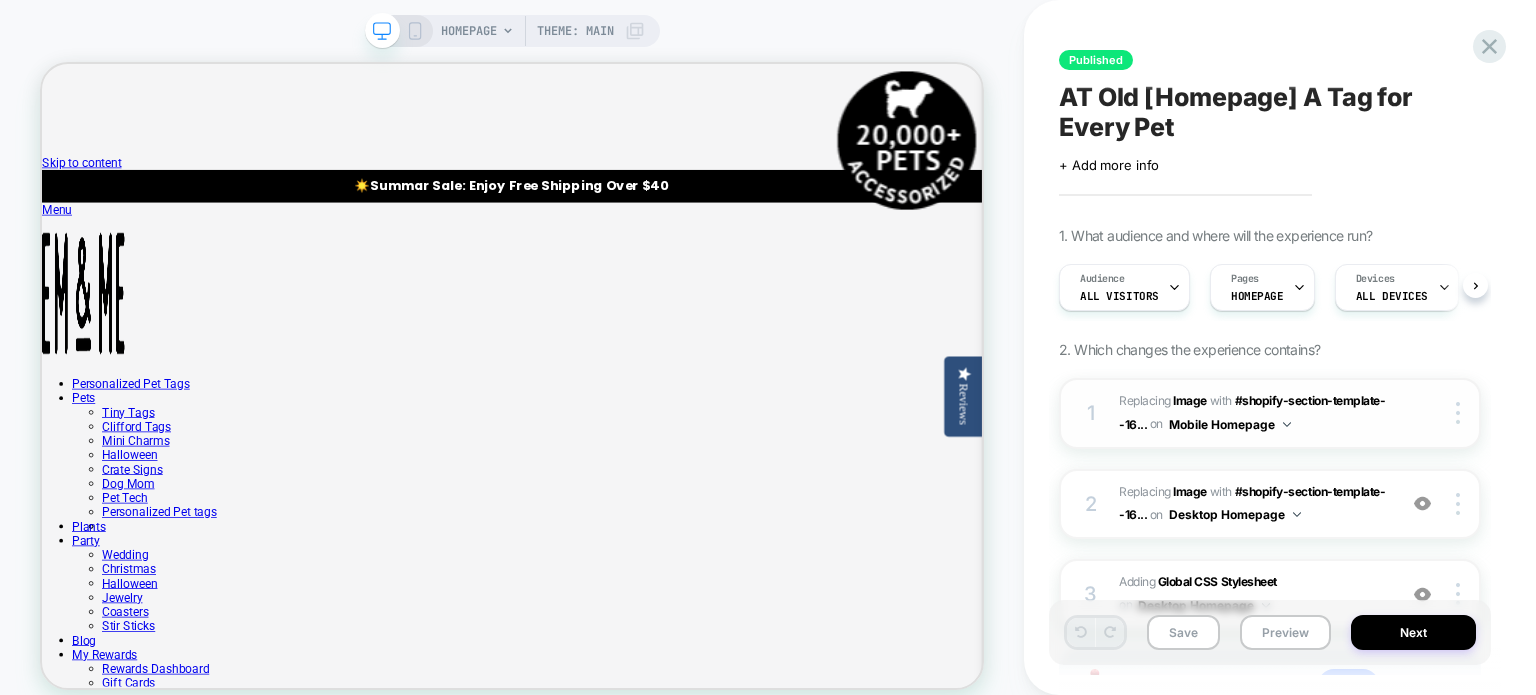 click on "1 #_loomi_addon_1710210980847_dup1754239049 Replacing Image WITH #shopify-section-template--16... #shopify-section-template--16725283733730__slideshow on Mobile Homepage Copy CSS Selector Copy Widget Id Rename Copy to Desktop Target All Devices Delete" at bounding box center [1270, 413] 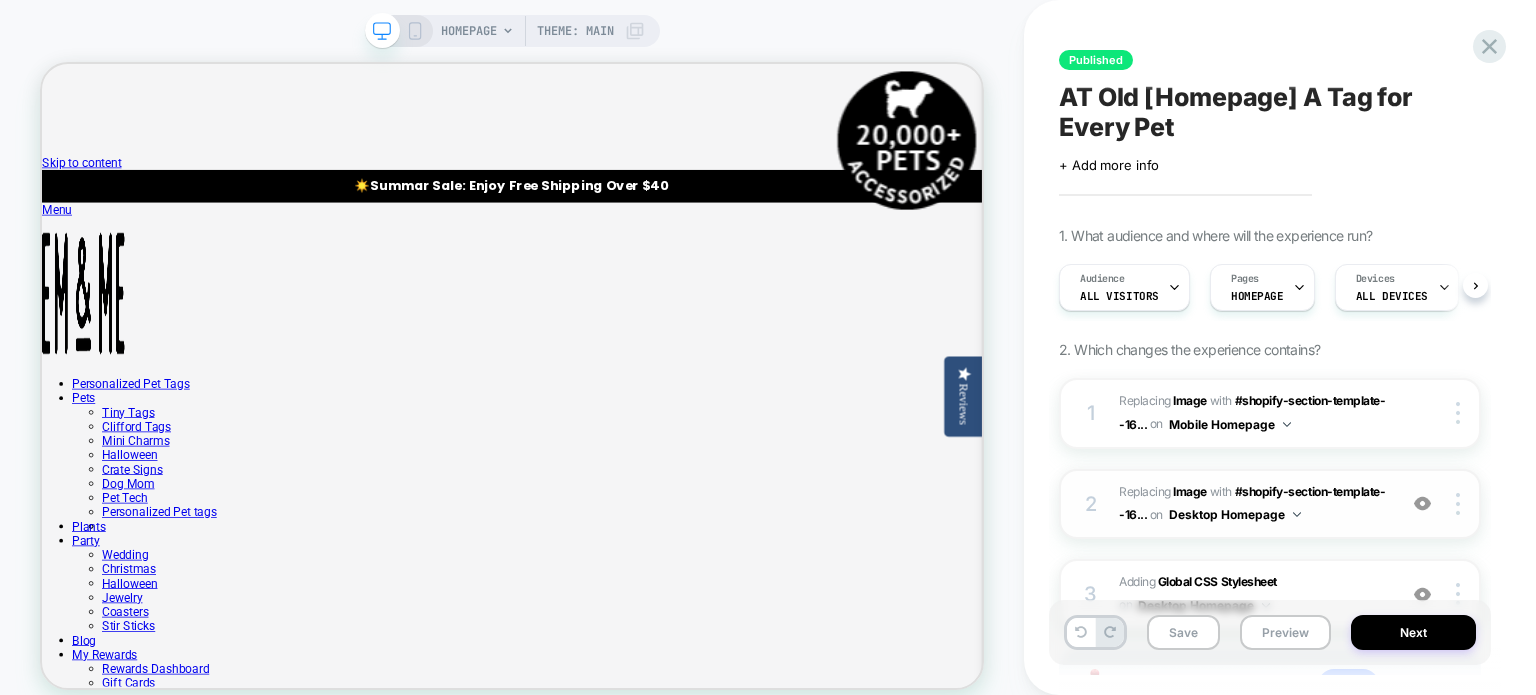 click on "#_loomi_addon_1710211086550_dup1754239049 Replacing   Image   WITH #shopify-section-template--16... #shopify-section-template--16725283733730__slideshow   on Desktop Homepage" at bounding box center [1252, 504] 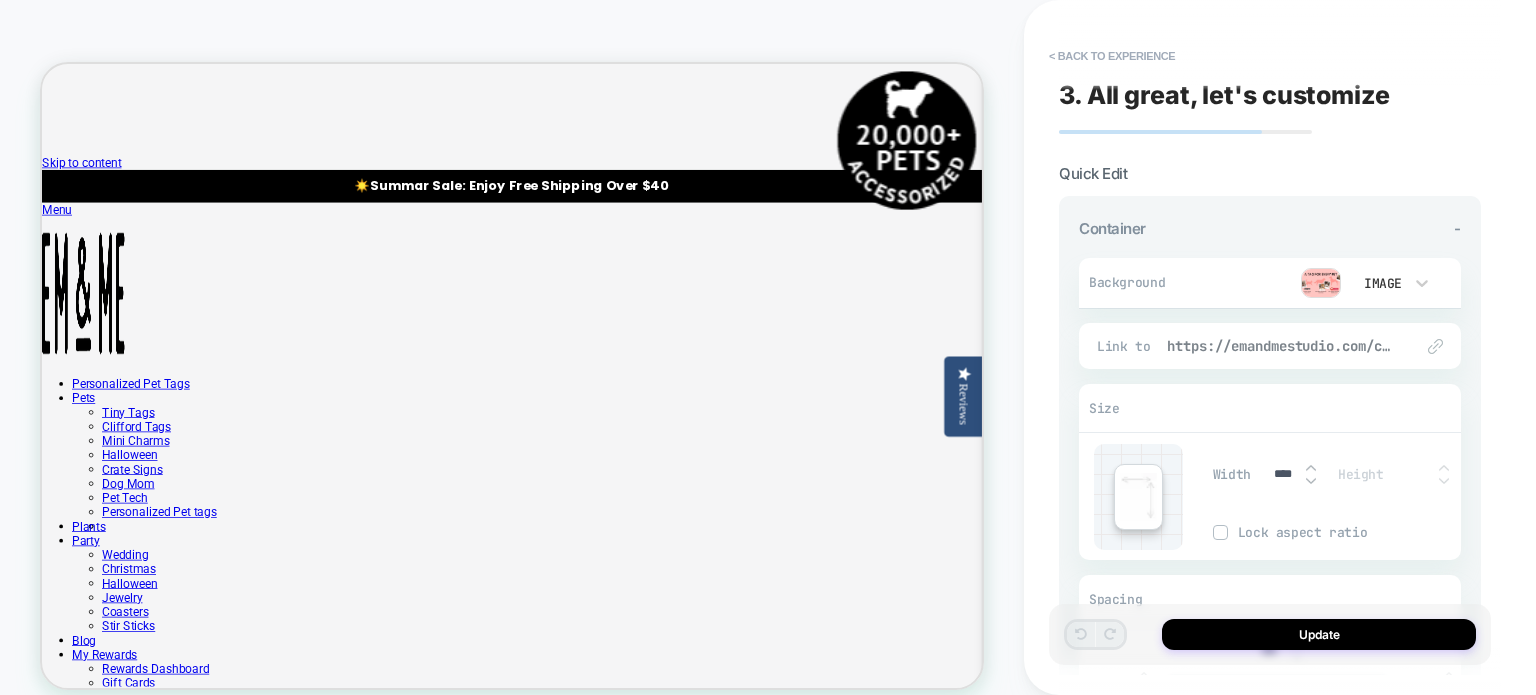 scroll, scrollTop: 31, scrollLeft: 0, axis: vertical 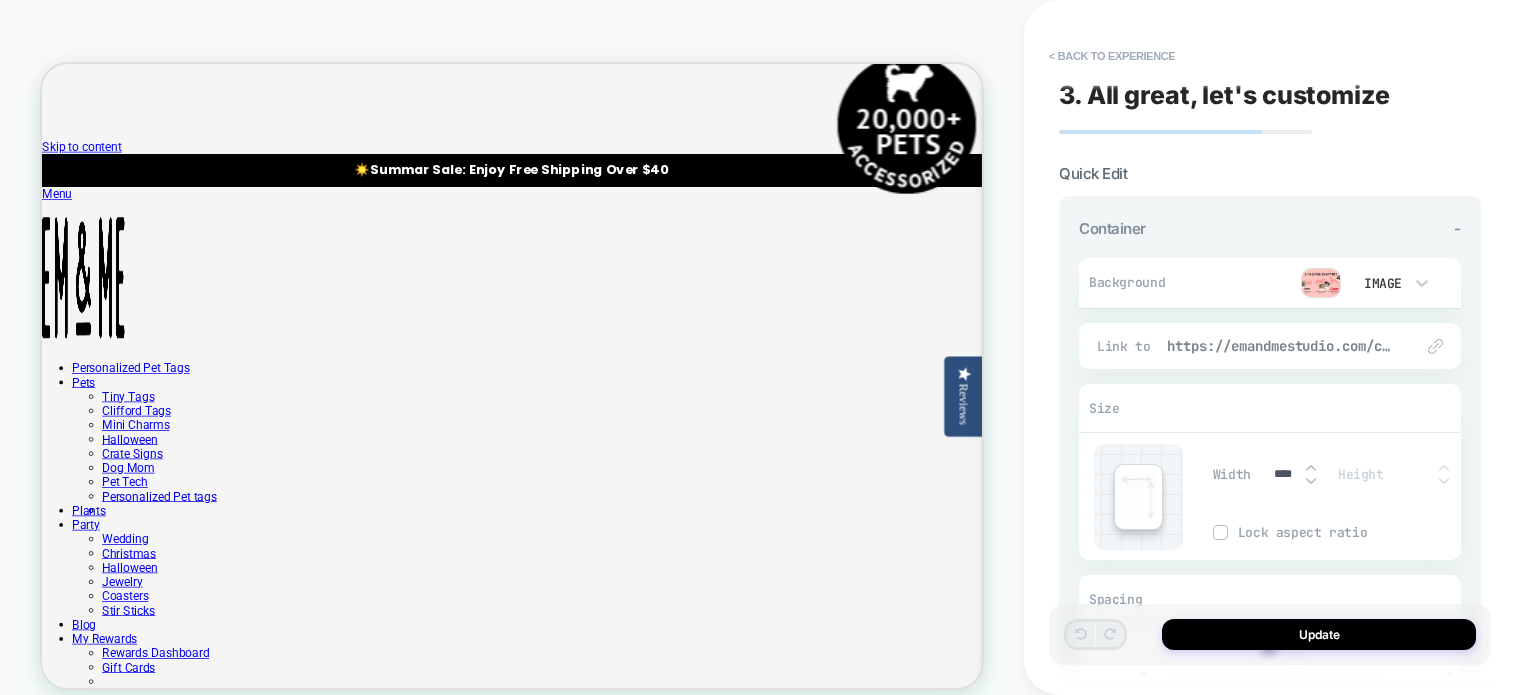 click on "Background Image Fit Cover Position Center Fit Cover Position Center Opening Image Add Auto Play Media Controls Mute Audio Loop Link to https://[DOMAIN].com/collections/pets-pet-id-tags Size Width **** Height Lock aspect ratio Spacing *** *** *** ****" at bounding box center (1270, 490) 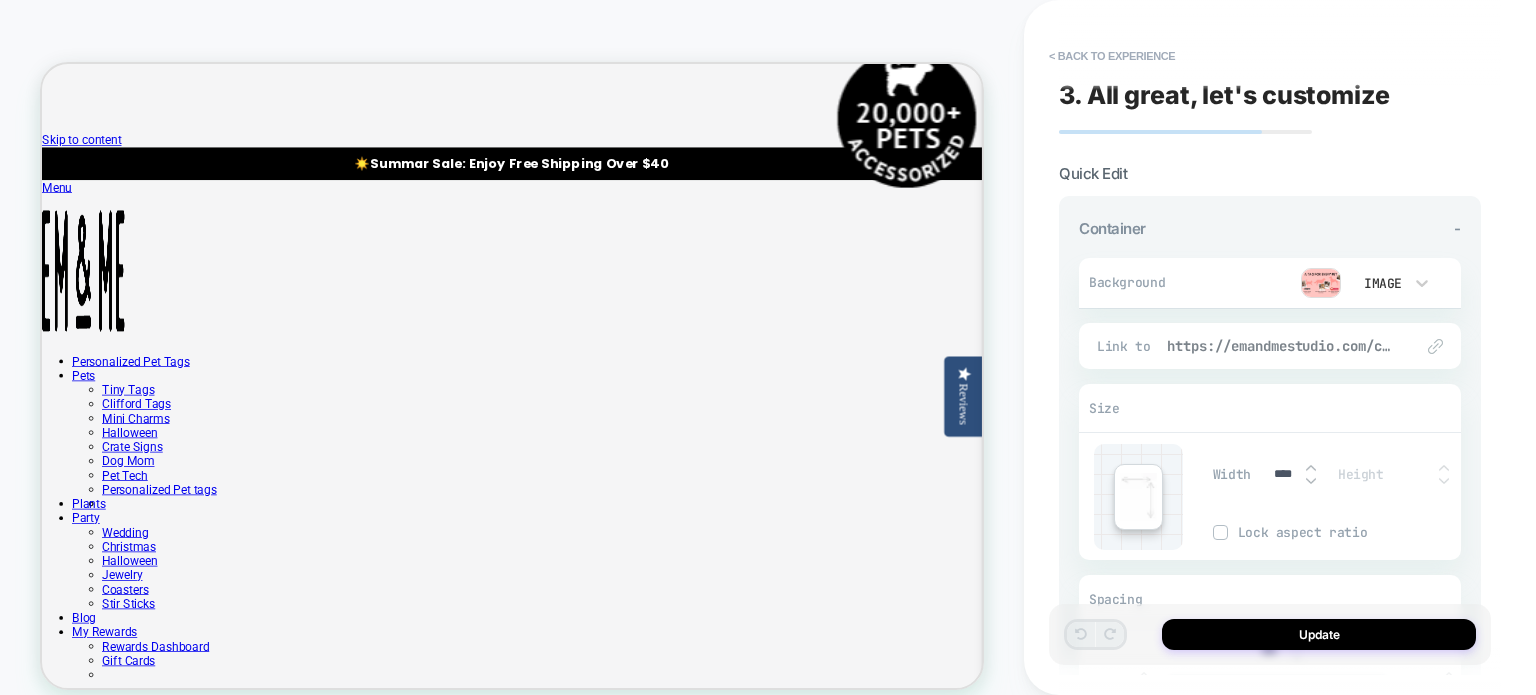 scroll, scrollTop: 24, scrollLeft: 0, axis: vertical 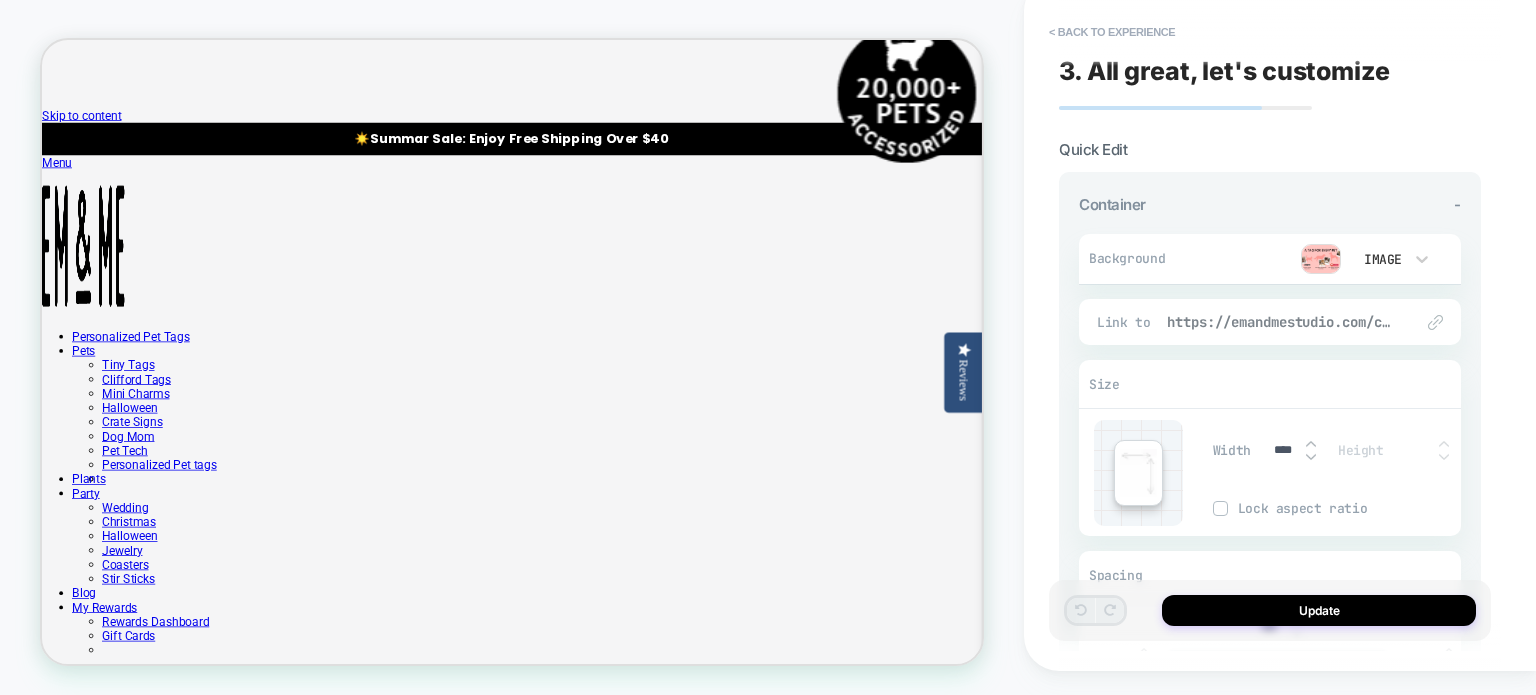 click on "https://emandmestudio.com/collections/pets-pet-id-tags" at bounding box center [1280, 322] 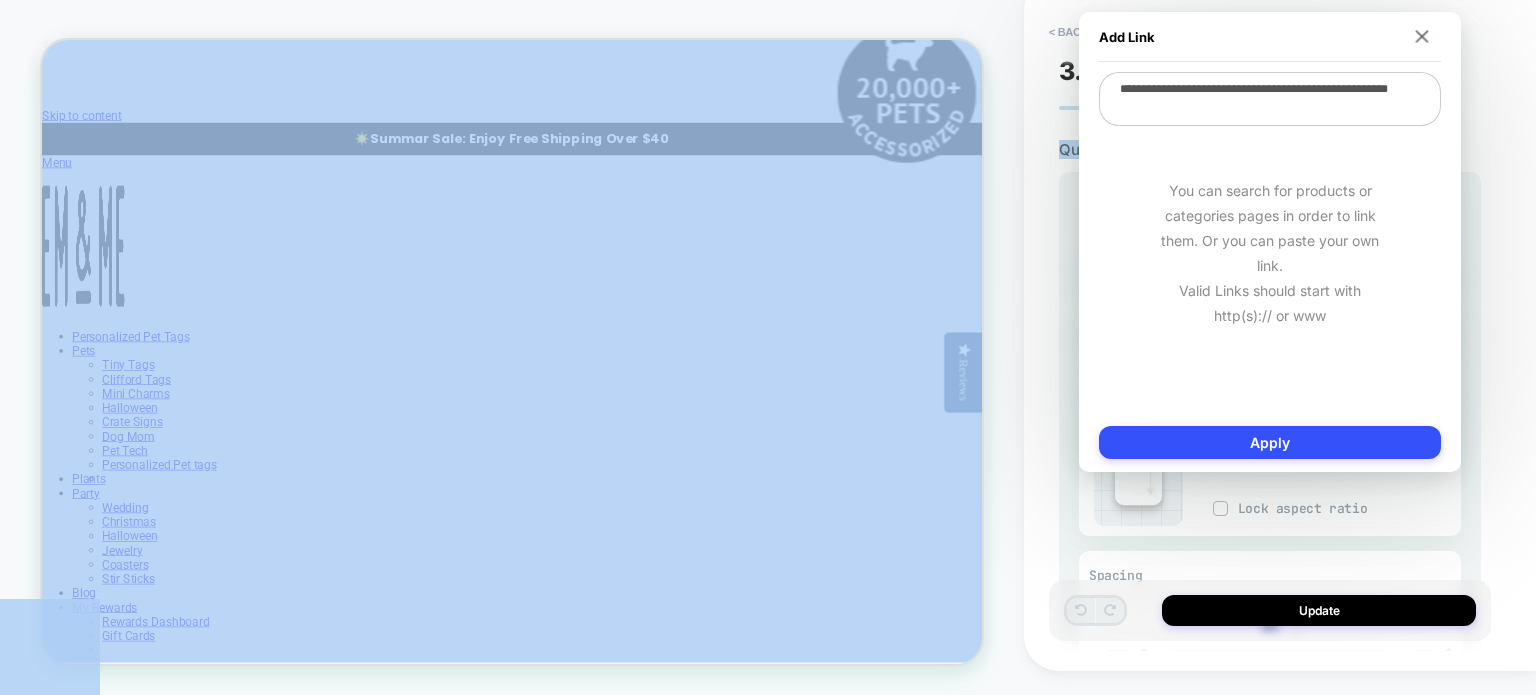 click on "You can search for products or categories pages in order to link them. Or you can paste your own link. Valid Links should start with http(s):// or www" at bounding box center [1270, 253] 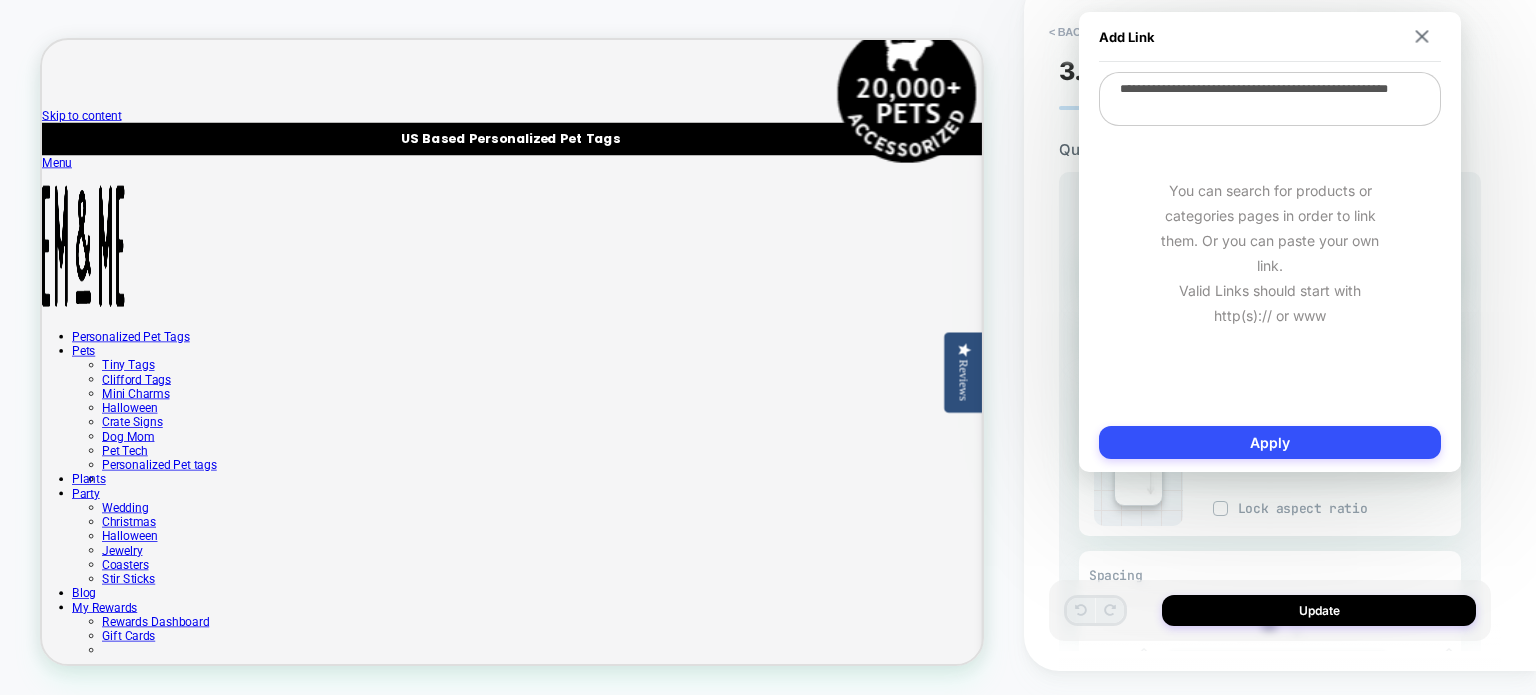 click on "**********" at bounding box center [1270, 99] 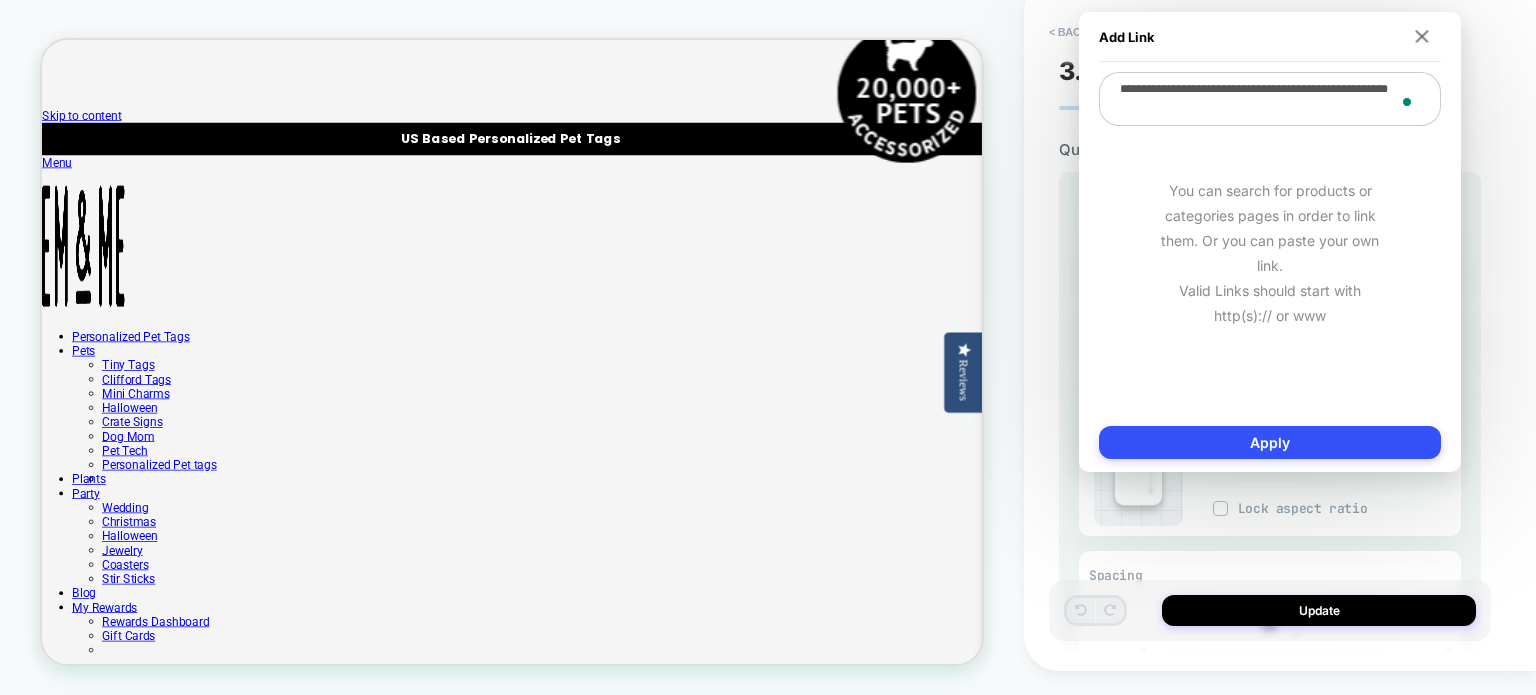 paste 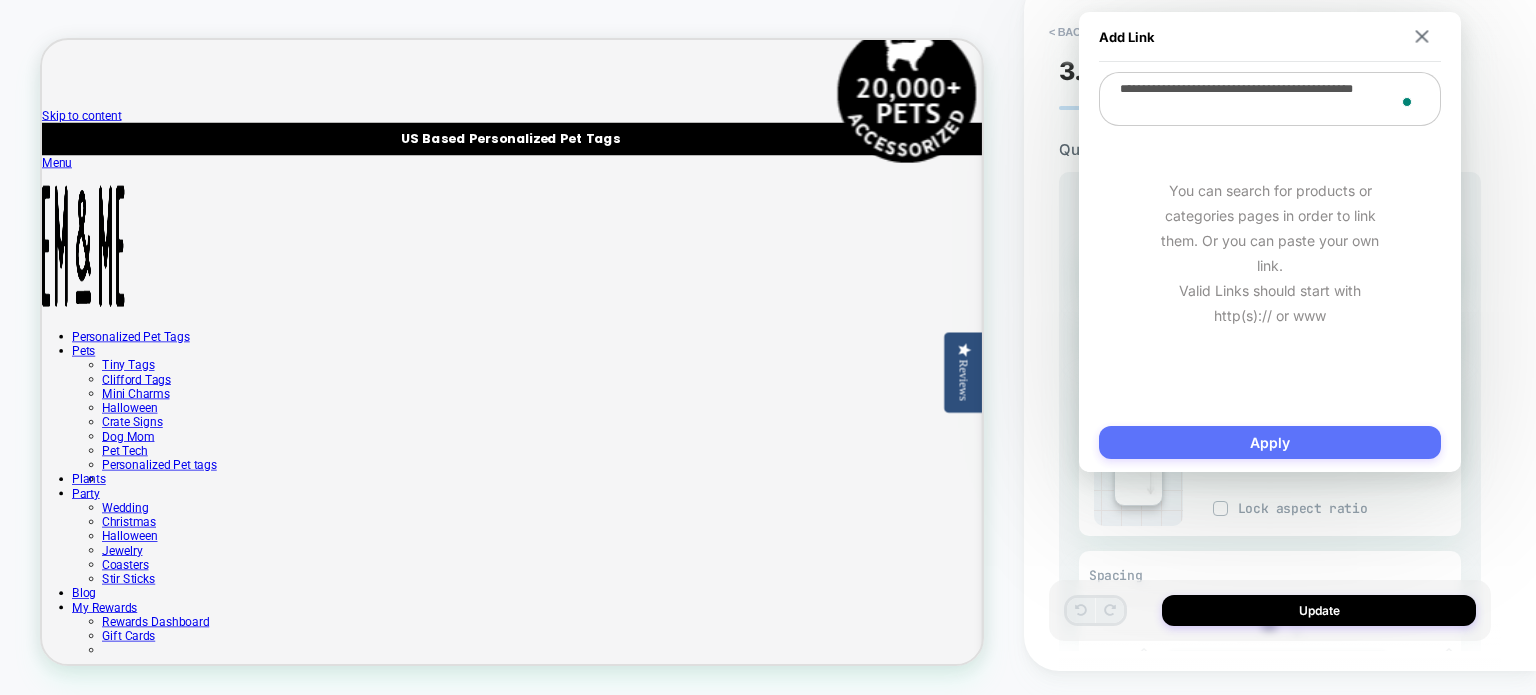 click on "Apply" at bounding box center (1270, 442) 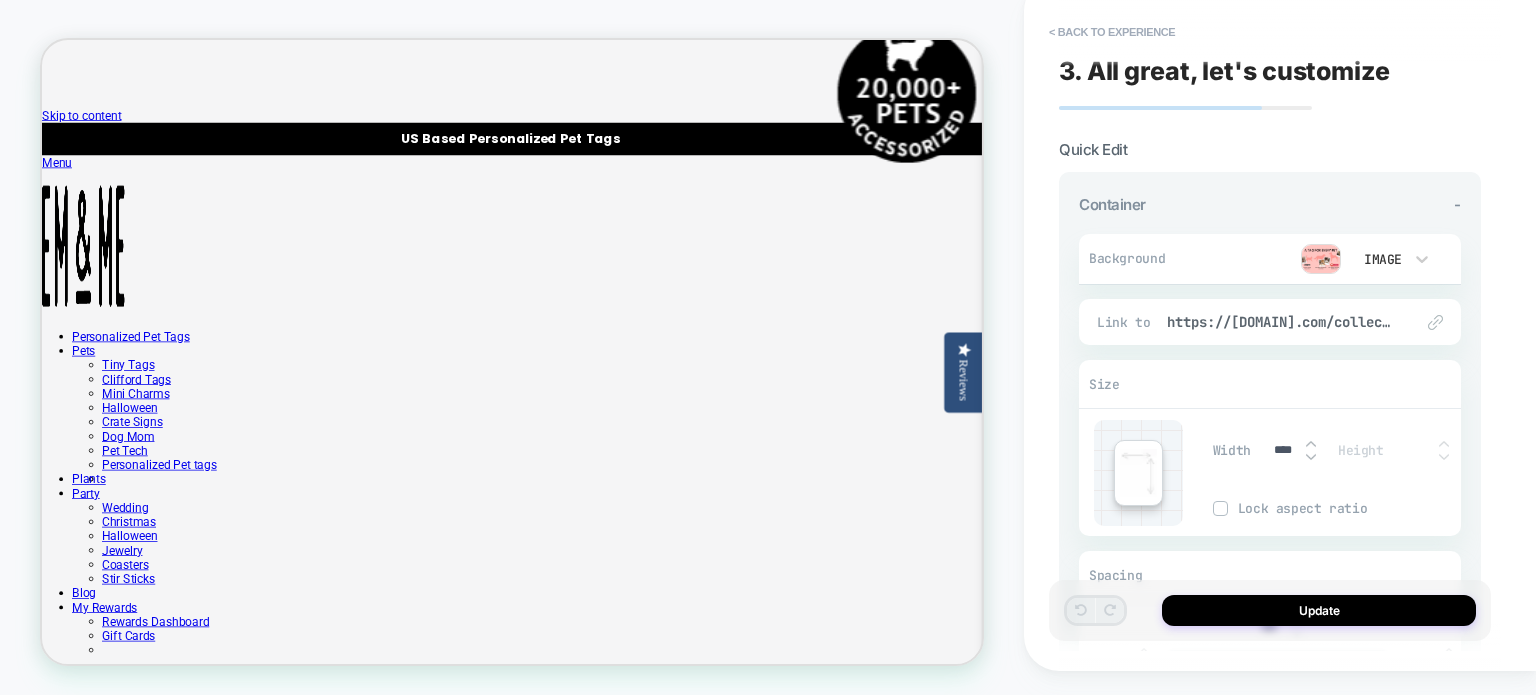 scroll, scrollTop: 0, scrollLeft: 0, axis: both 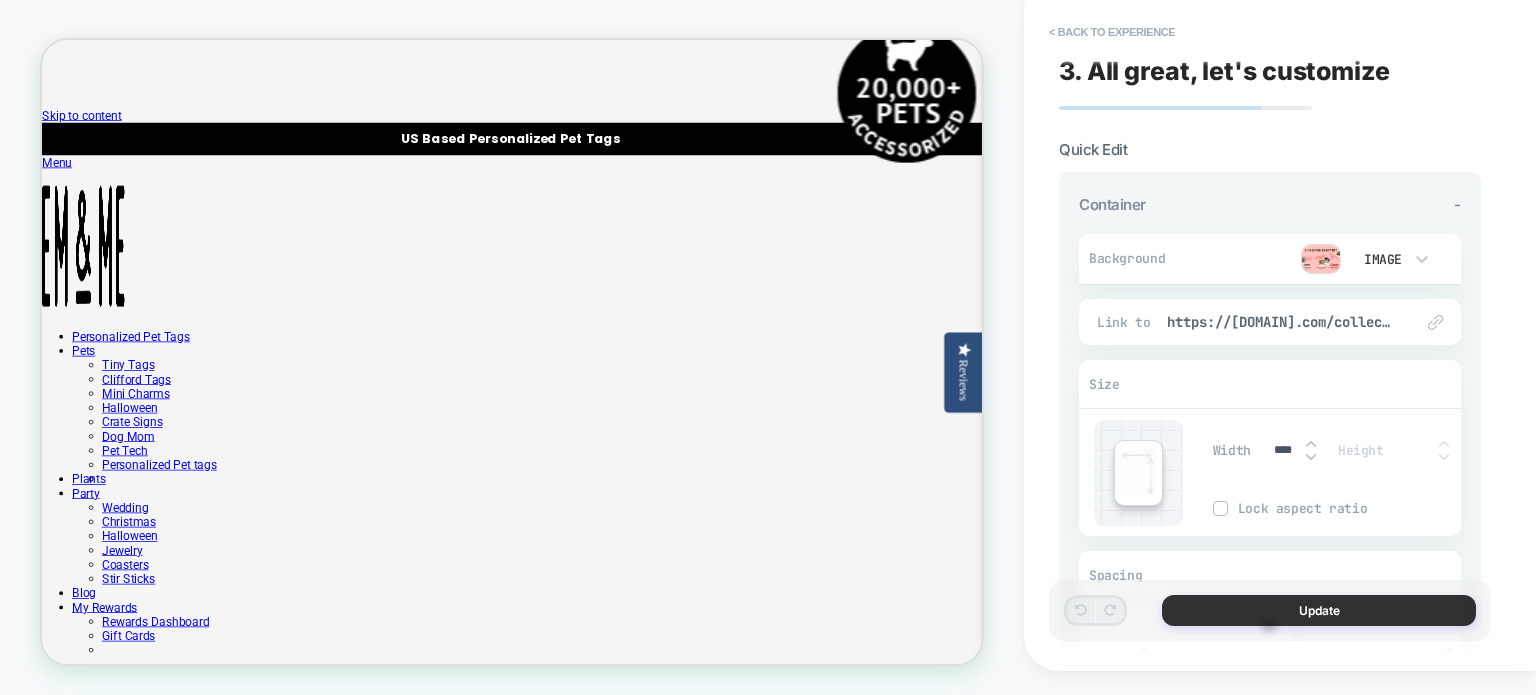 click on "Update" at bounding box center (1319, 610) 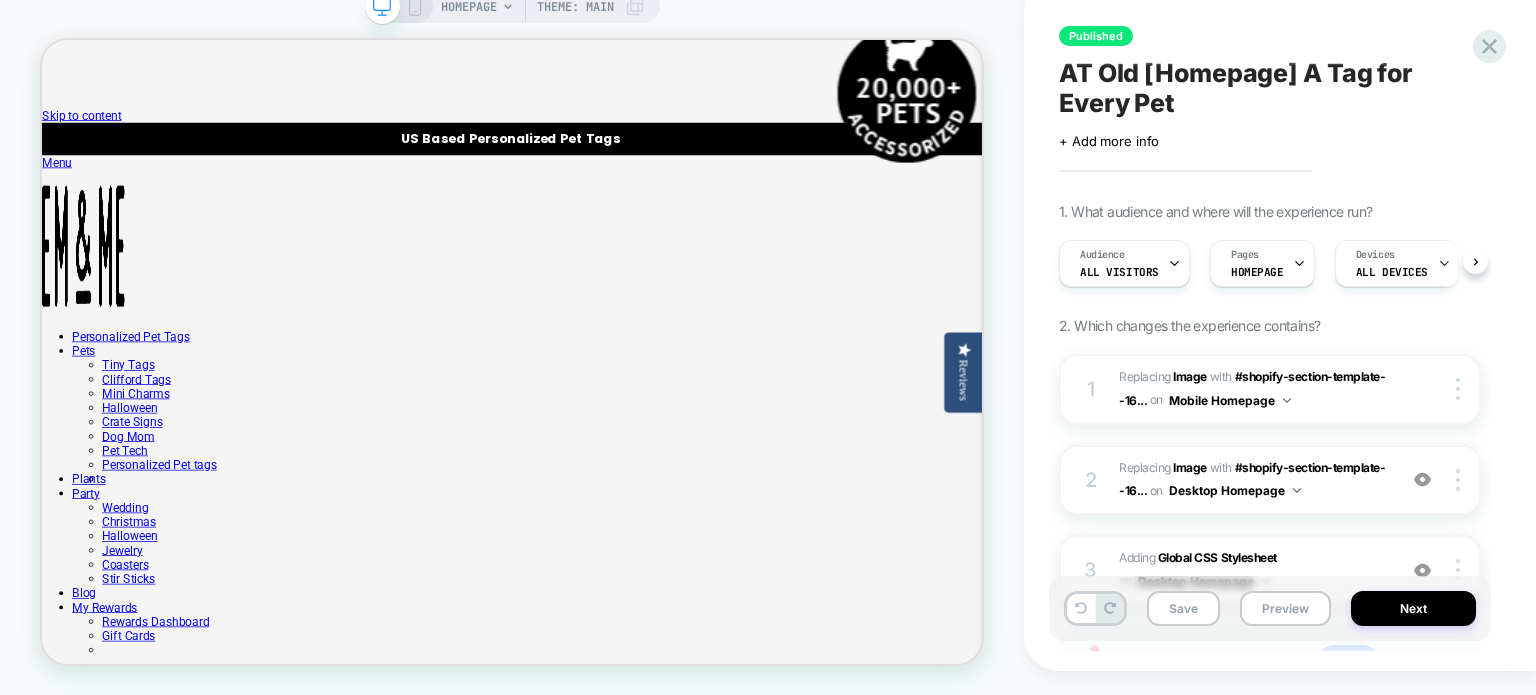 scroll, scrollTop: 0, scrollLeft: 0, axis: both 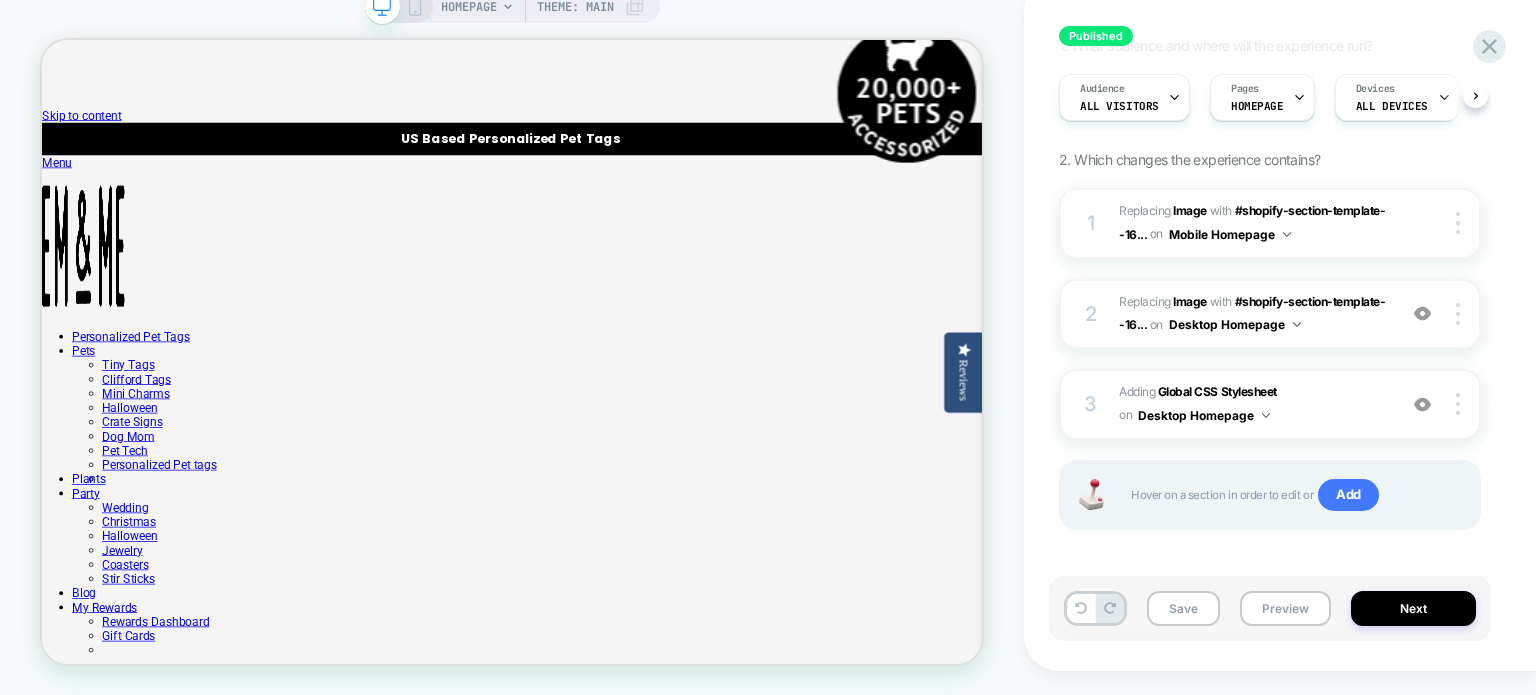 click 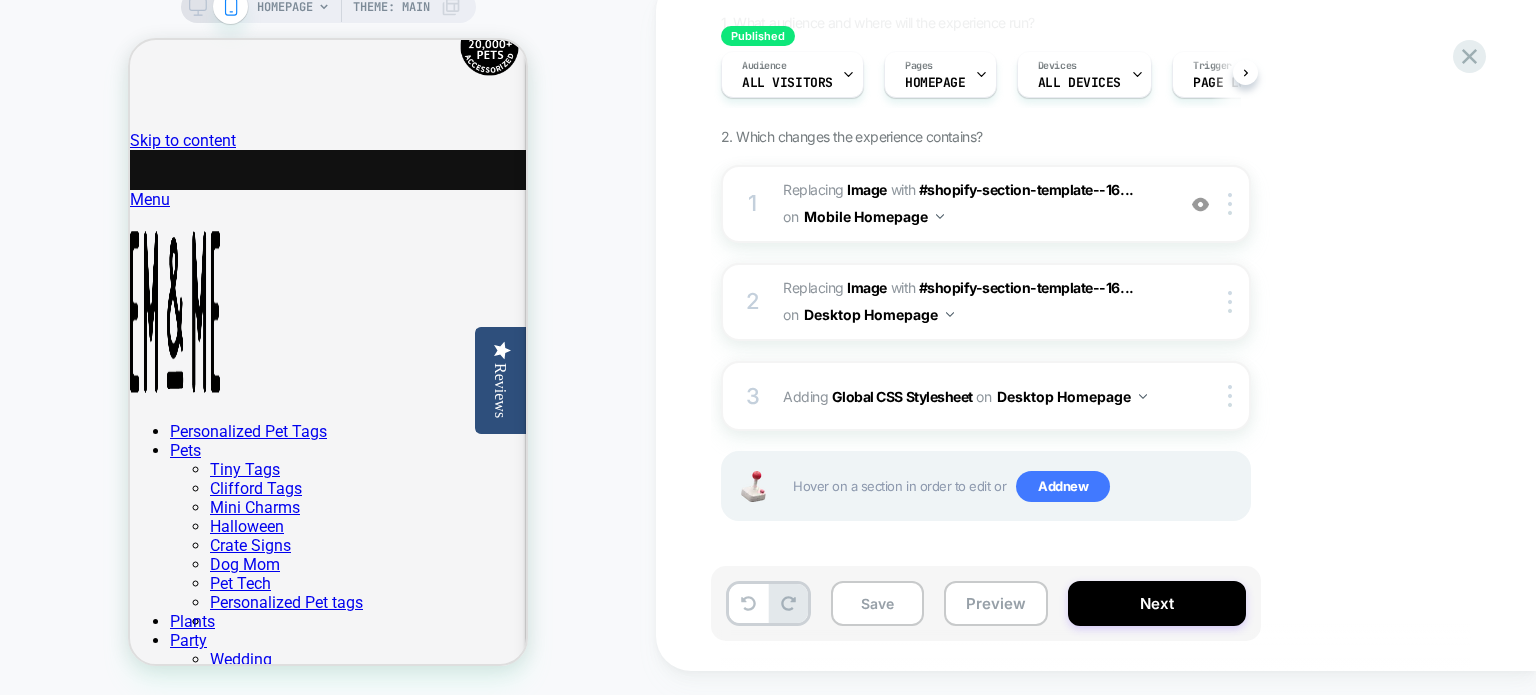 scroll, scrollTop: 0, scrollLeft: 0, axis: both 